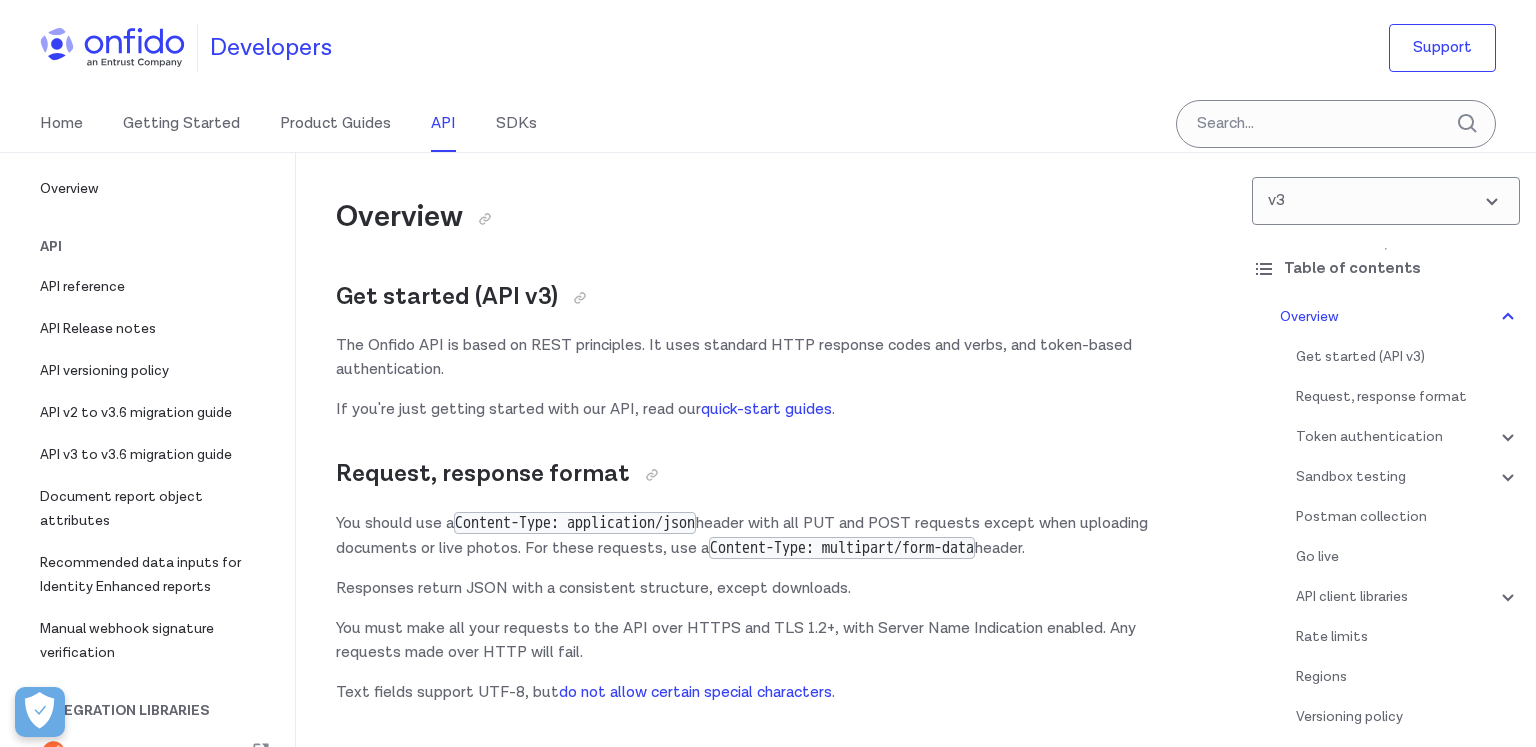 scroll, scrollTop: 14988, scrollLeft: 0, axis: vertical 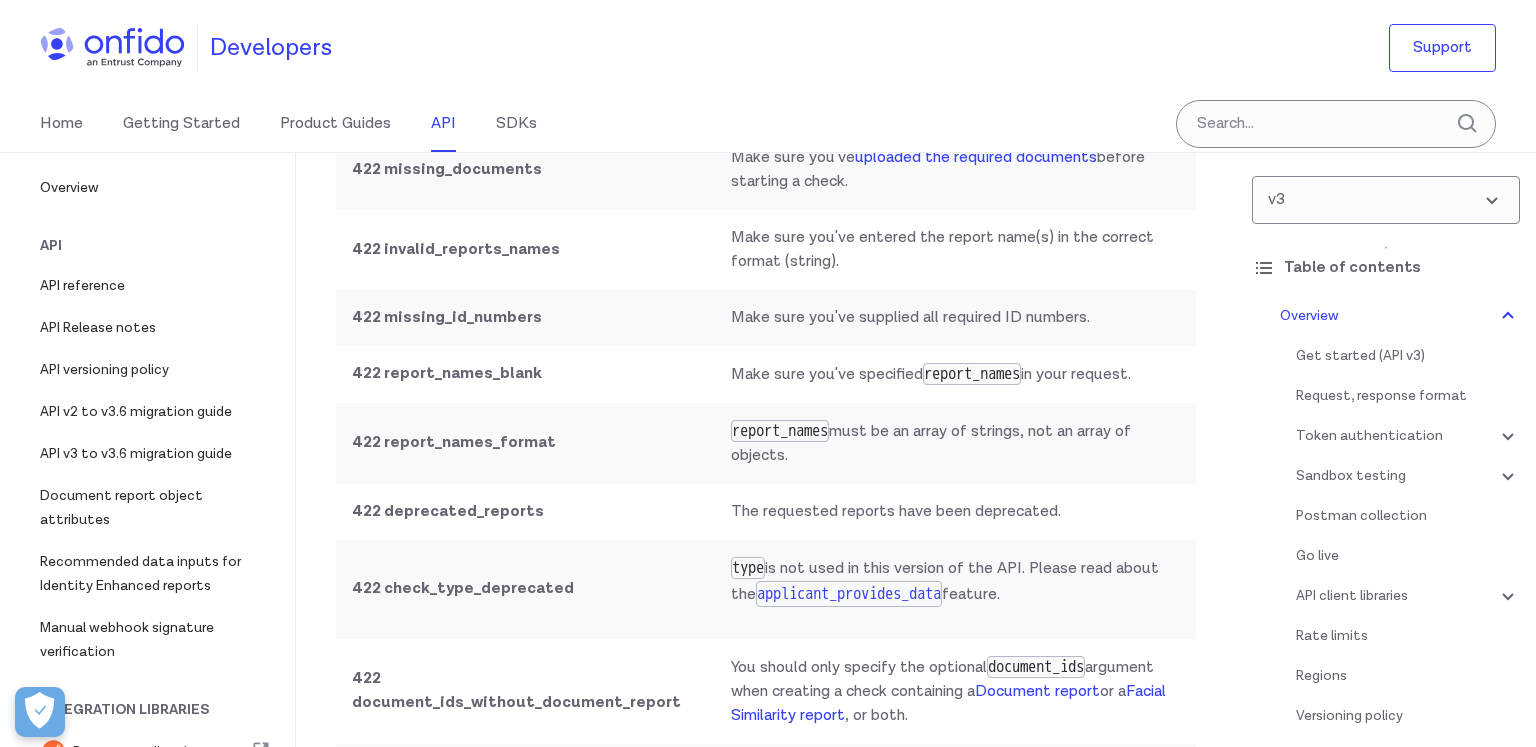 click on "Make sure you've formatted the URI correctly." at bounding box center (955, -91) 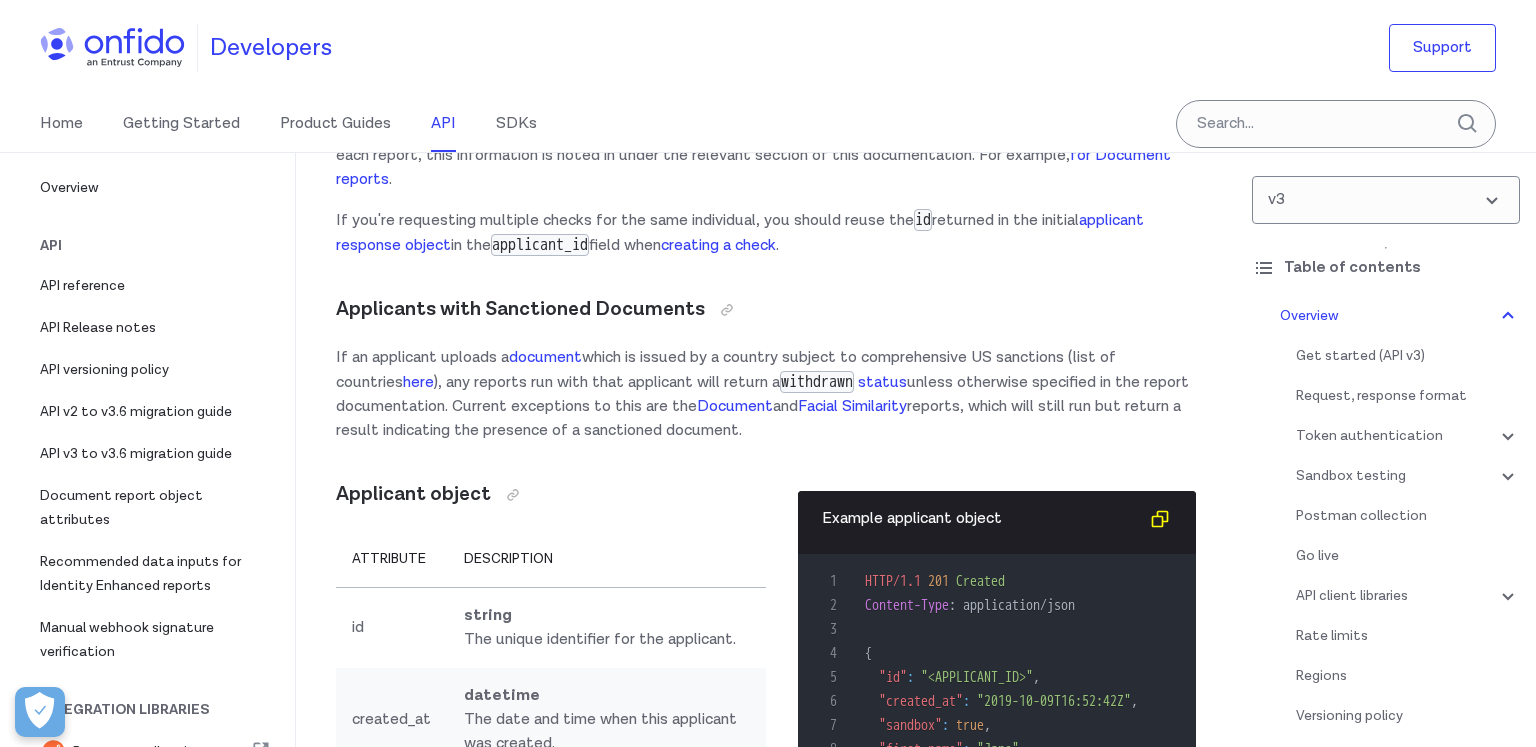 scroll, scrollTop: 16859, scrollLeft: 0, axis: vertical 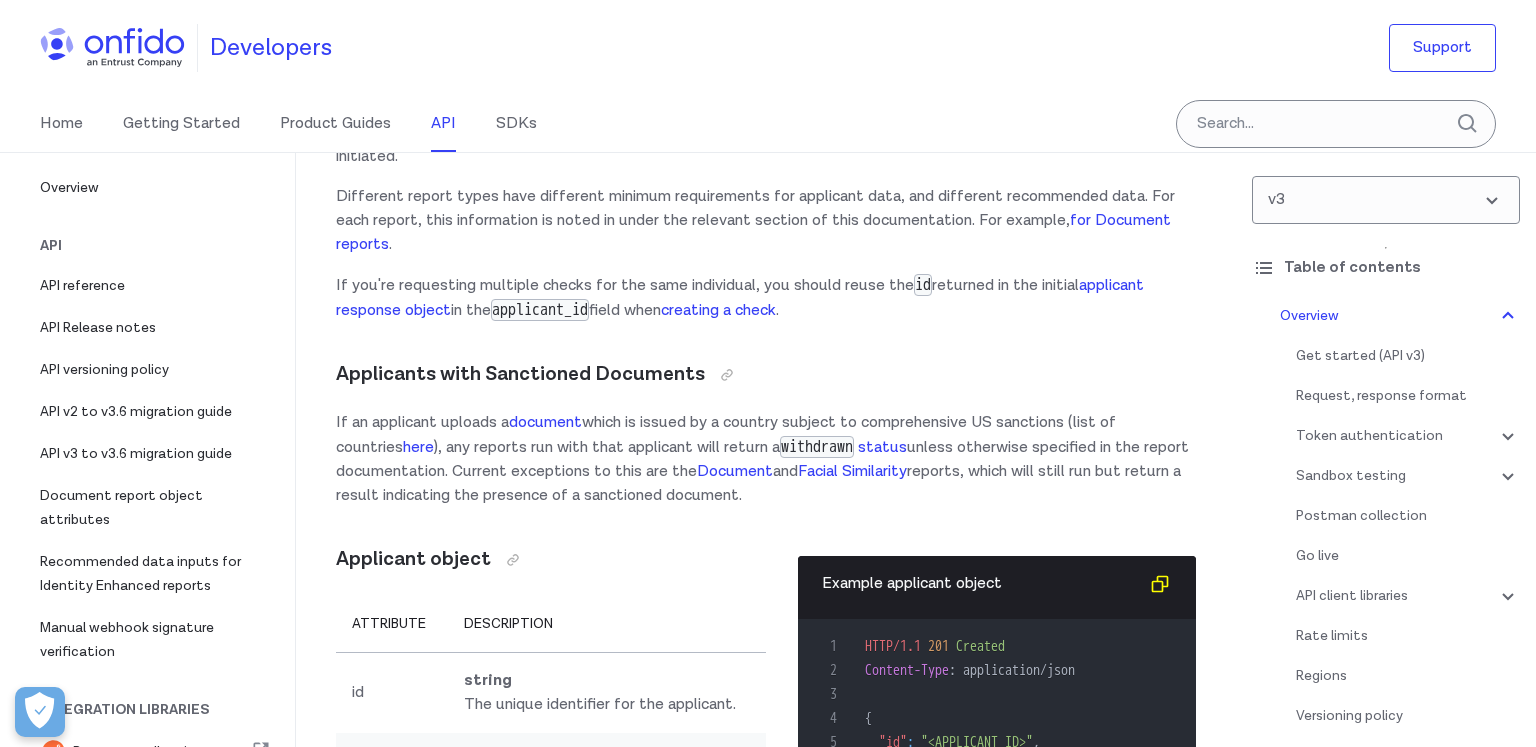 click on "500 internal_server_error" at bounding box center [525, -93] 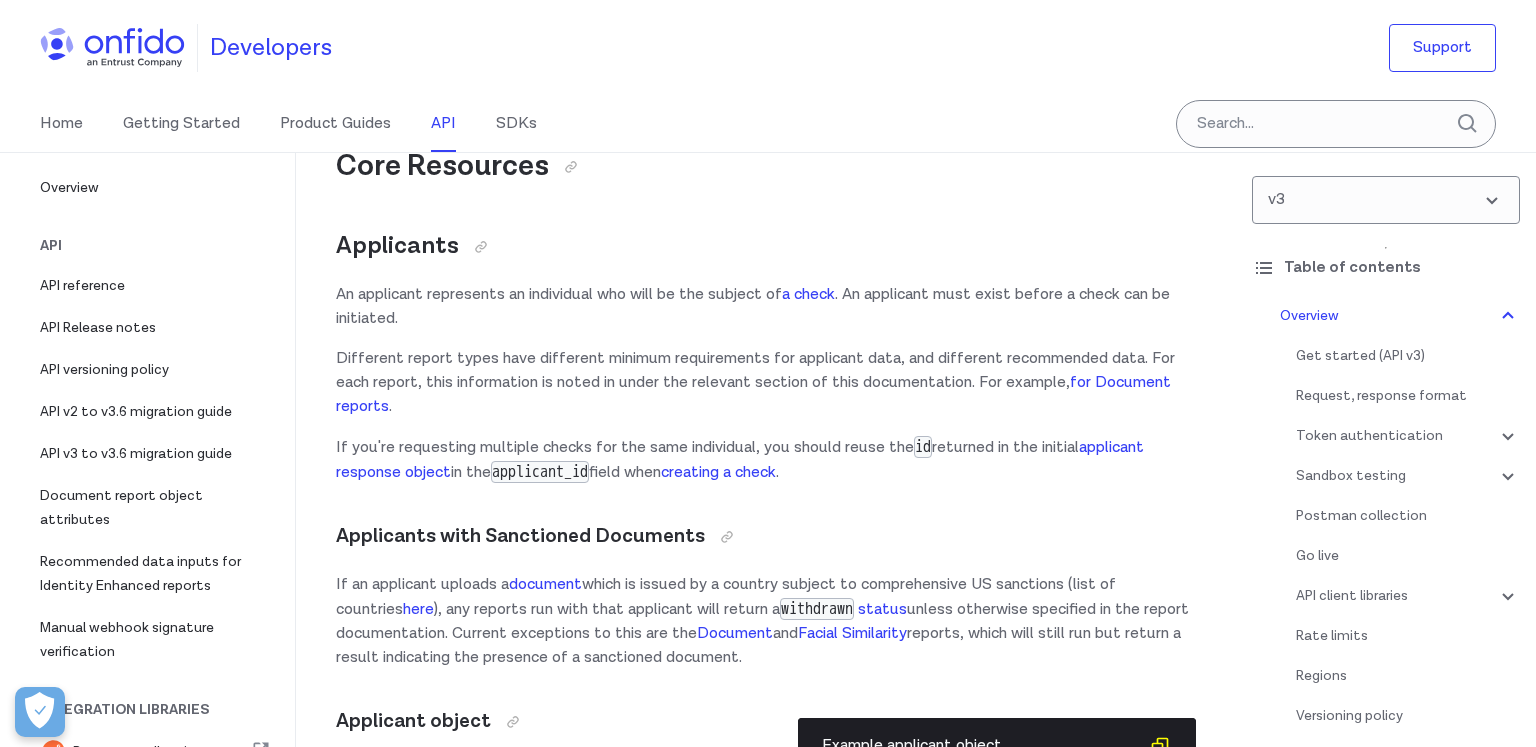 scroll, scrollTop: 2251, scrollLeft: 0, axis: vertical 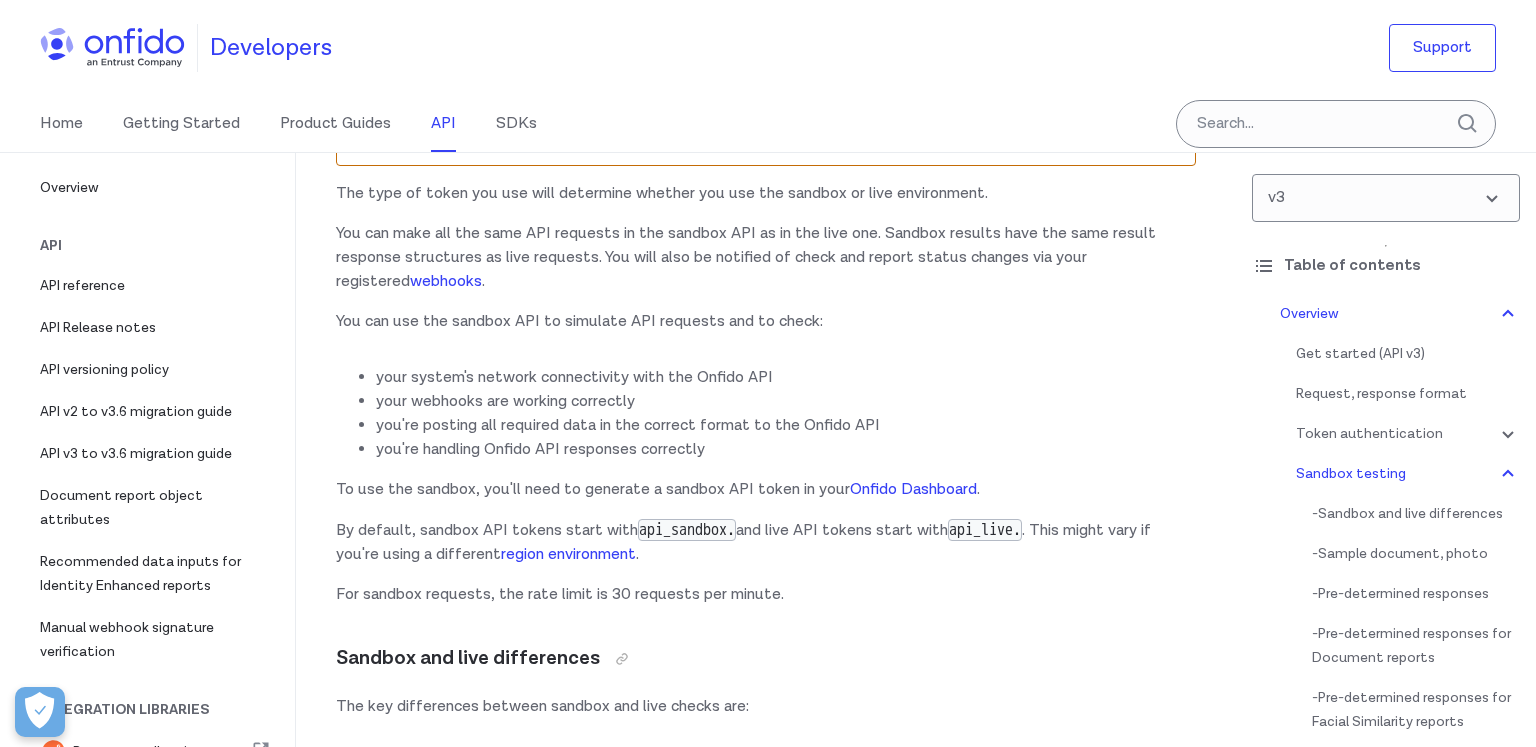 click on "The type of token you use will determine whether you use the sandbox or live environment." at bounding box center (766, 194) 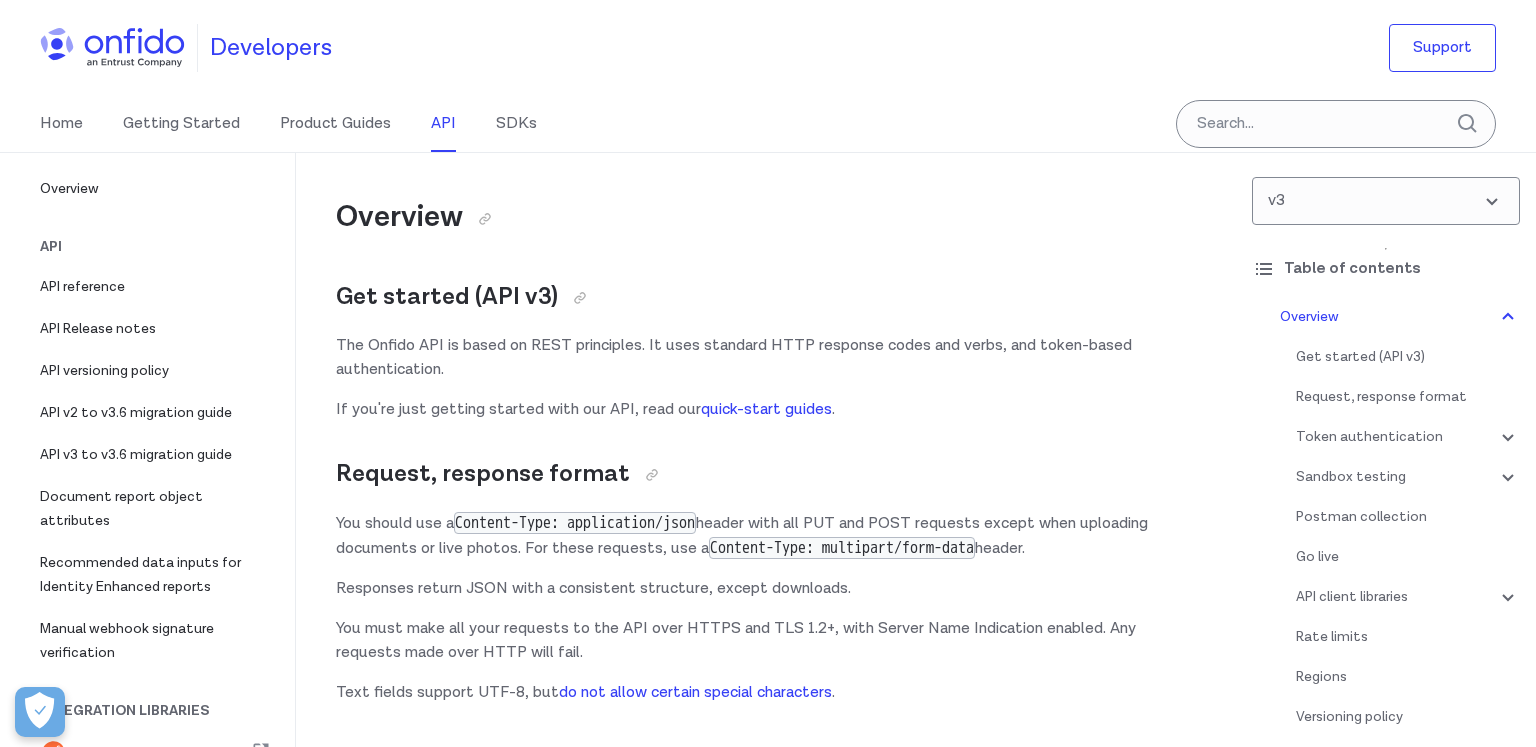 scroll, scrollTop: 14852, scrollLeft: 0, axis: vertical 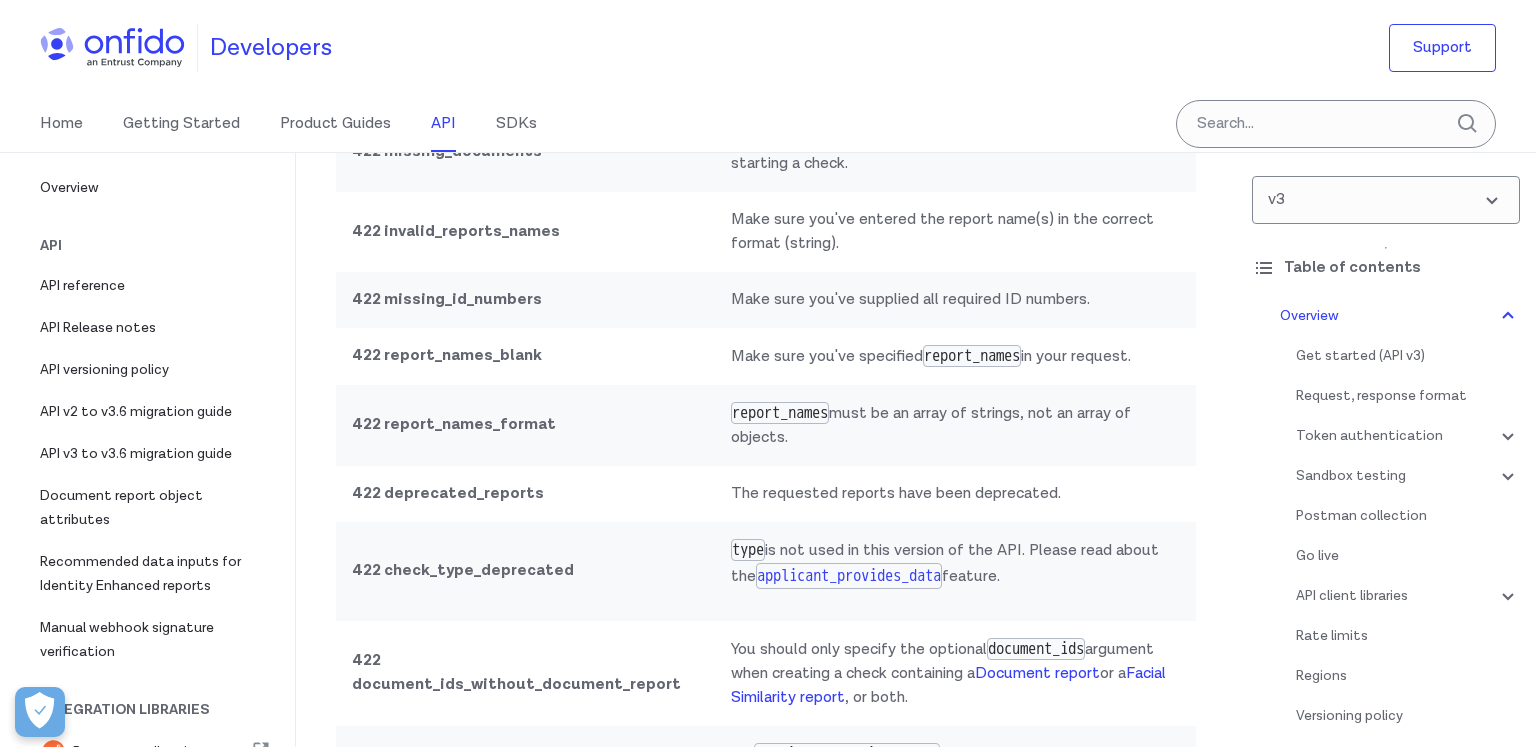 click on "404 resource_not_found" at bounding box center [449, -110] 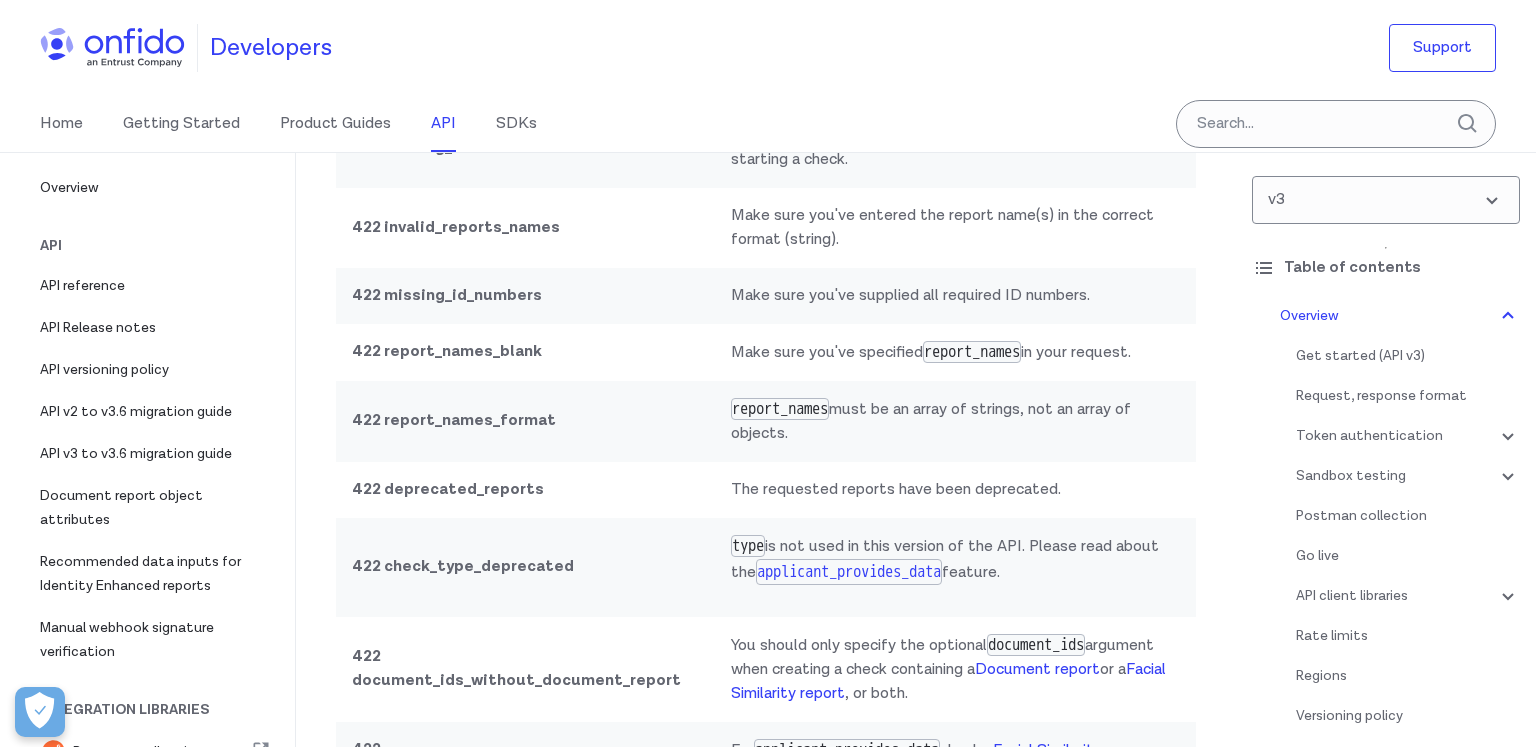 scroll, scrollTop: 15418, scrollLeft: 0, axis: vertical 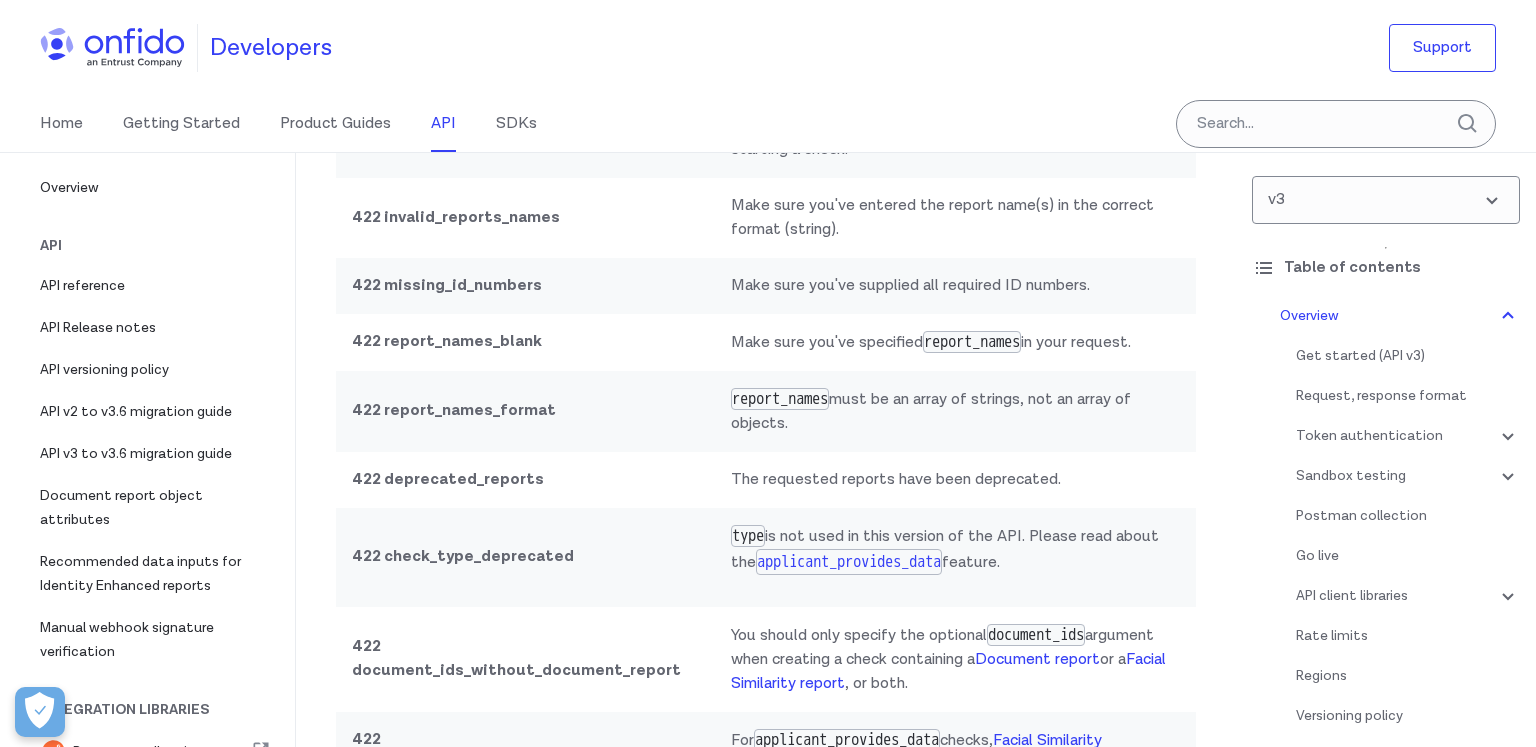 click on "410 gone" at bounding box center (525, -67) 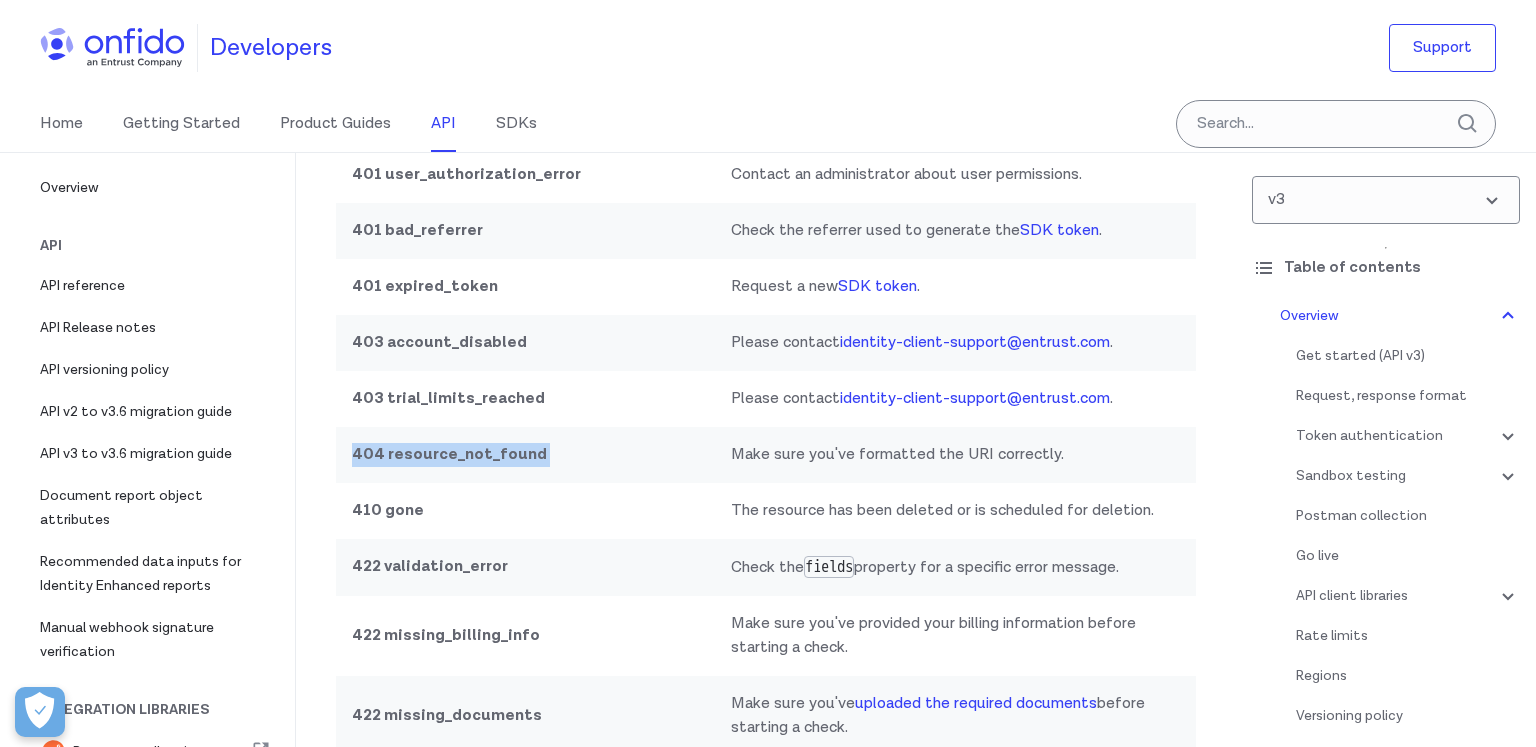 scroll, scrollTop: 14818, scrollLeft: 0, axis: vertical 